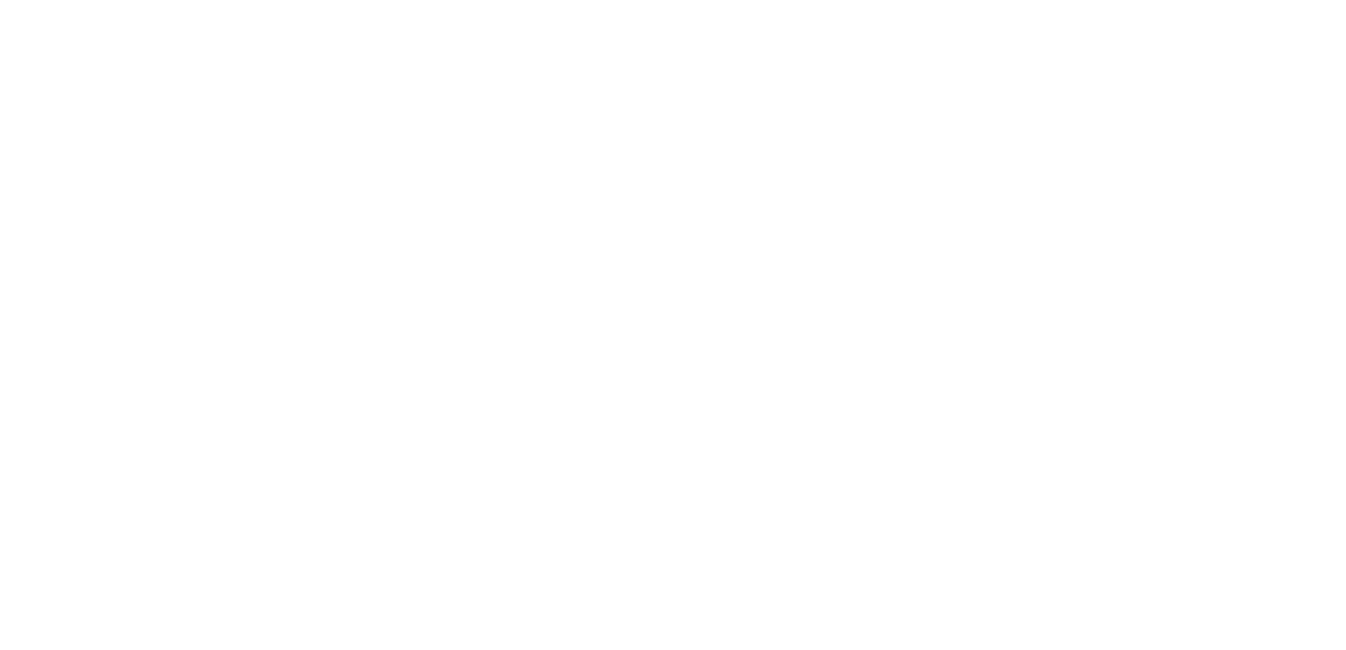 scroll, scrollTop: 0, scrollLeft: 0, axis: both 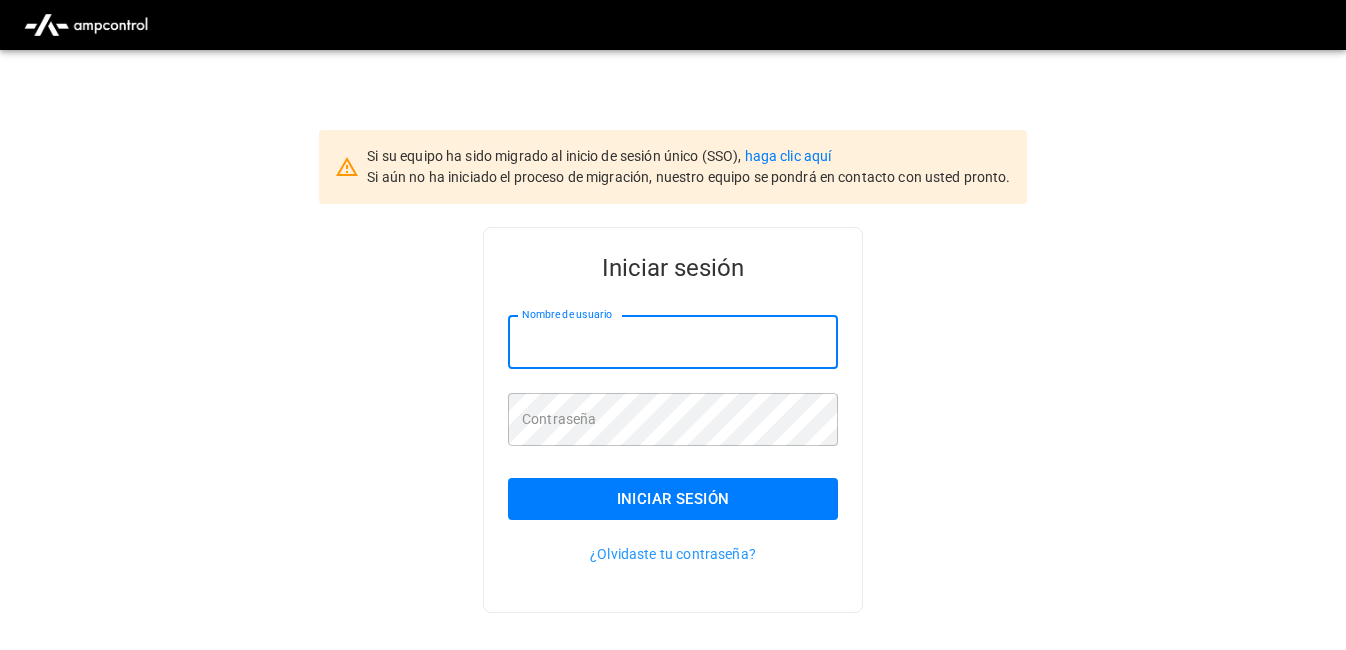 click on "Nombre de usuario" at bounding box center (673, 342) 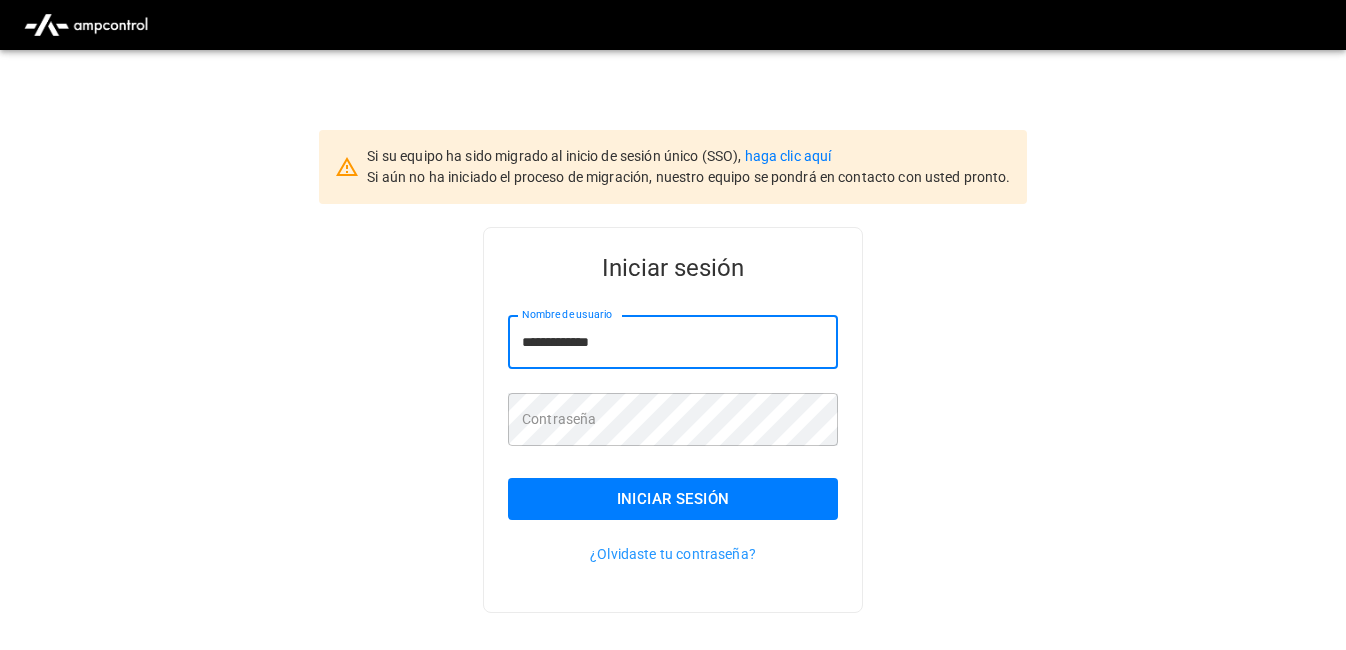 type on "**********" 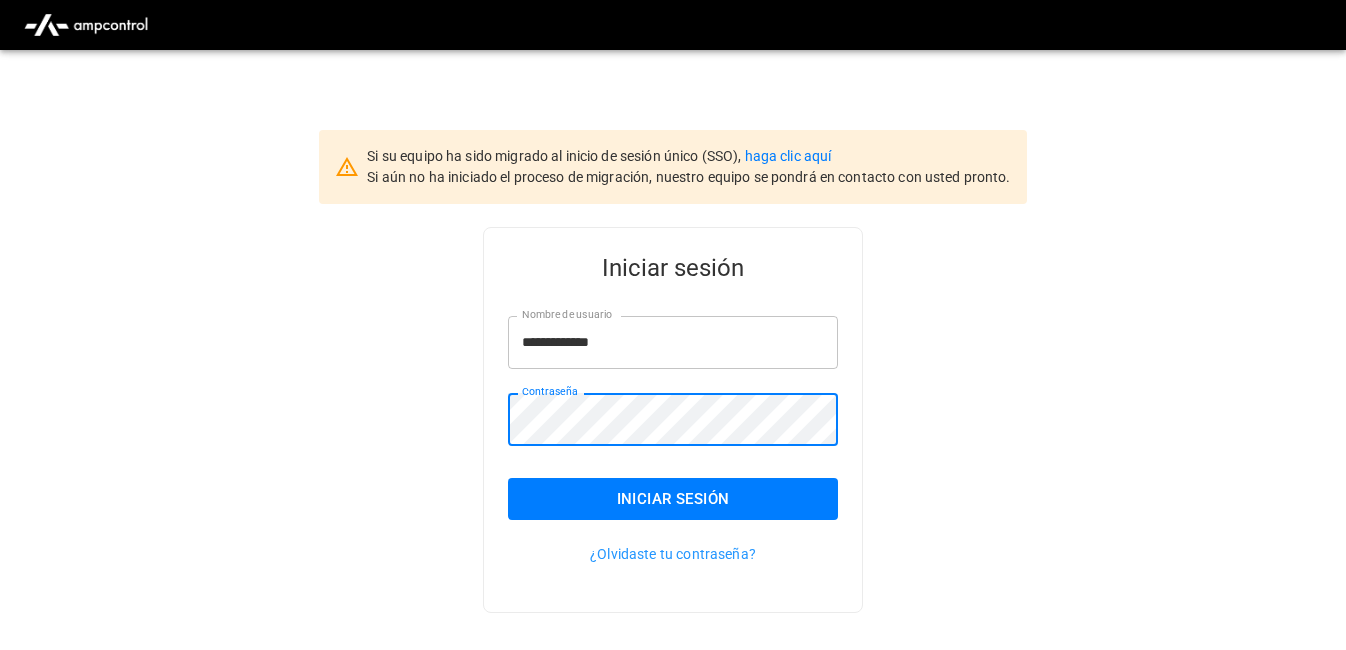 click on "Iniciar sesión" at bounding box center [673, 499] 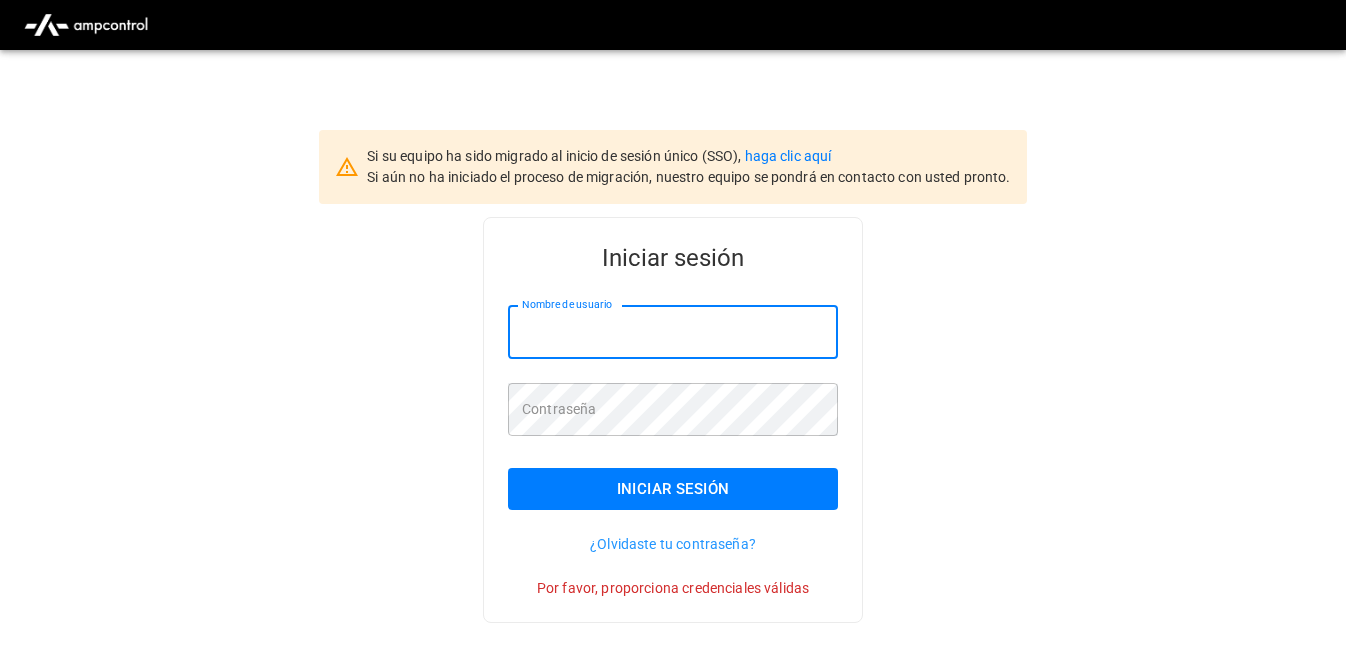 click on "Nombre de usuario" at bounding box center [673, 332] 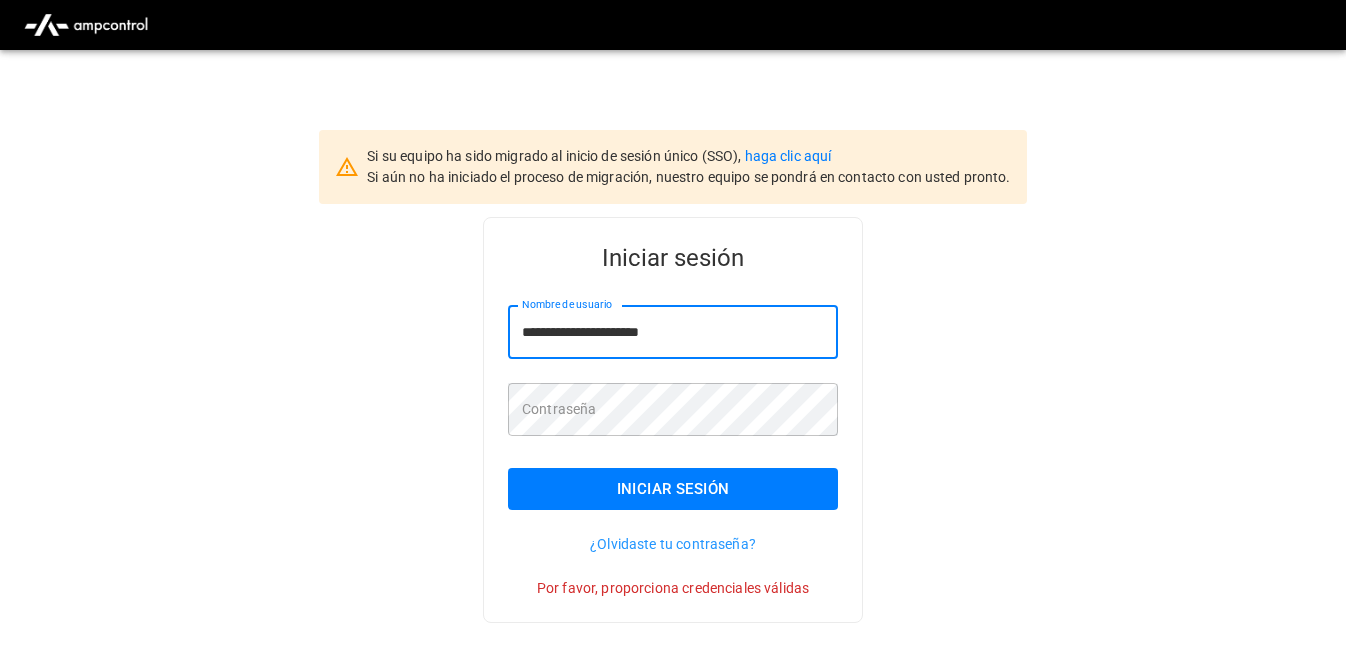 type on "**********" 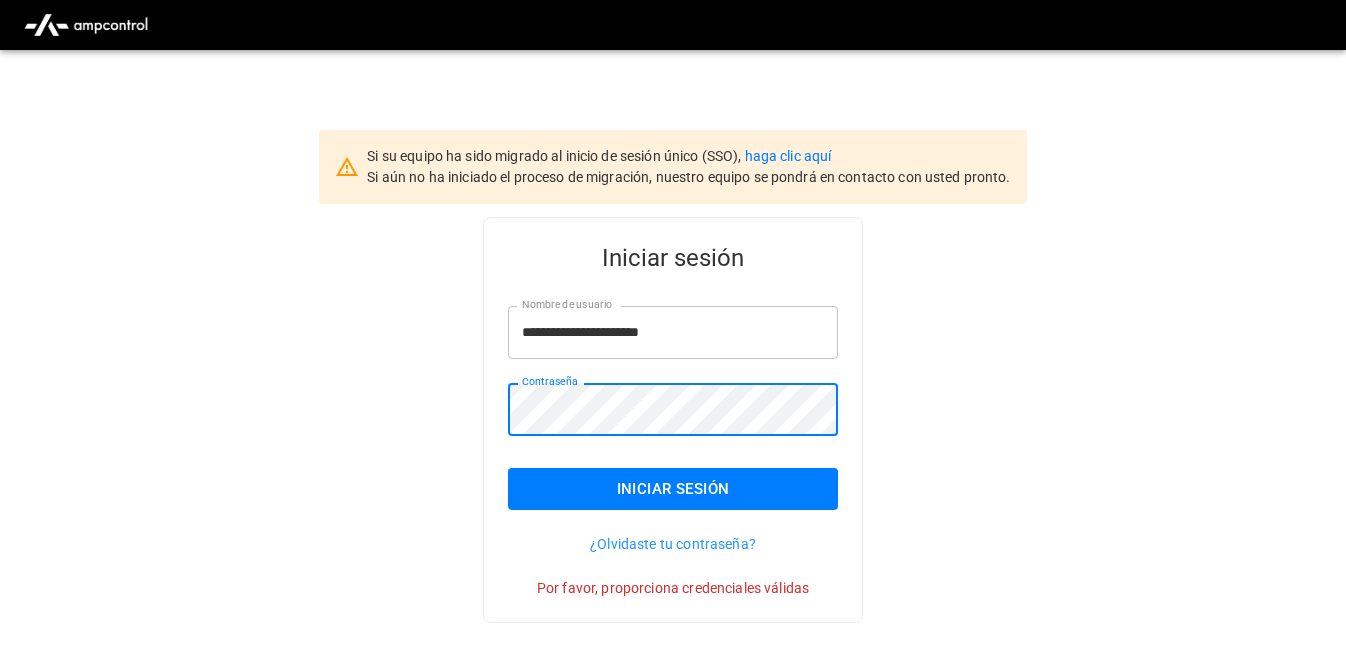click on "Iniciar sesión" at bounding box center [673, 489] 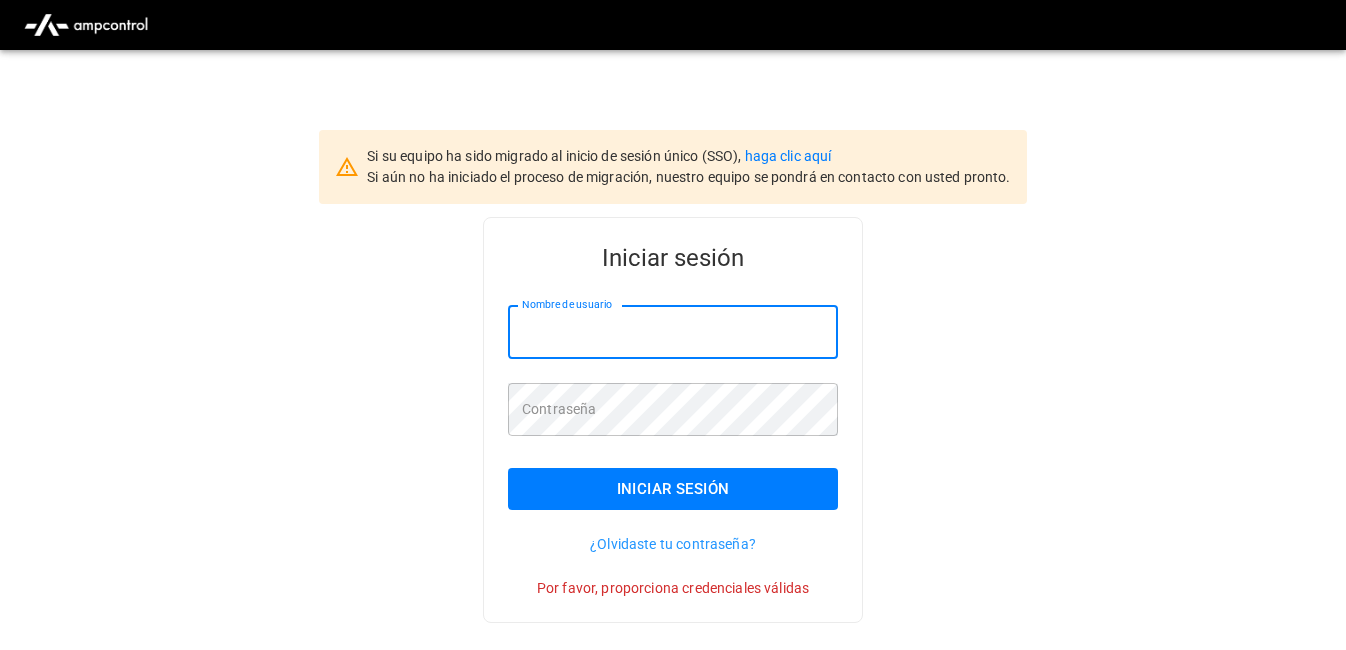 click on "Nombre de usuario" at bounding box center (673, 332) 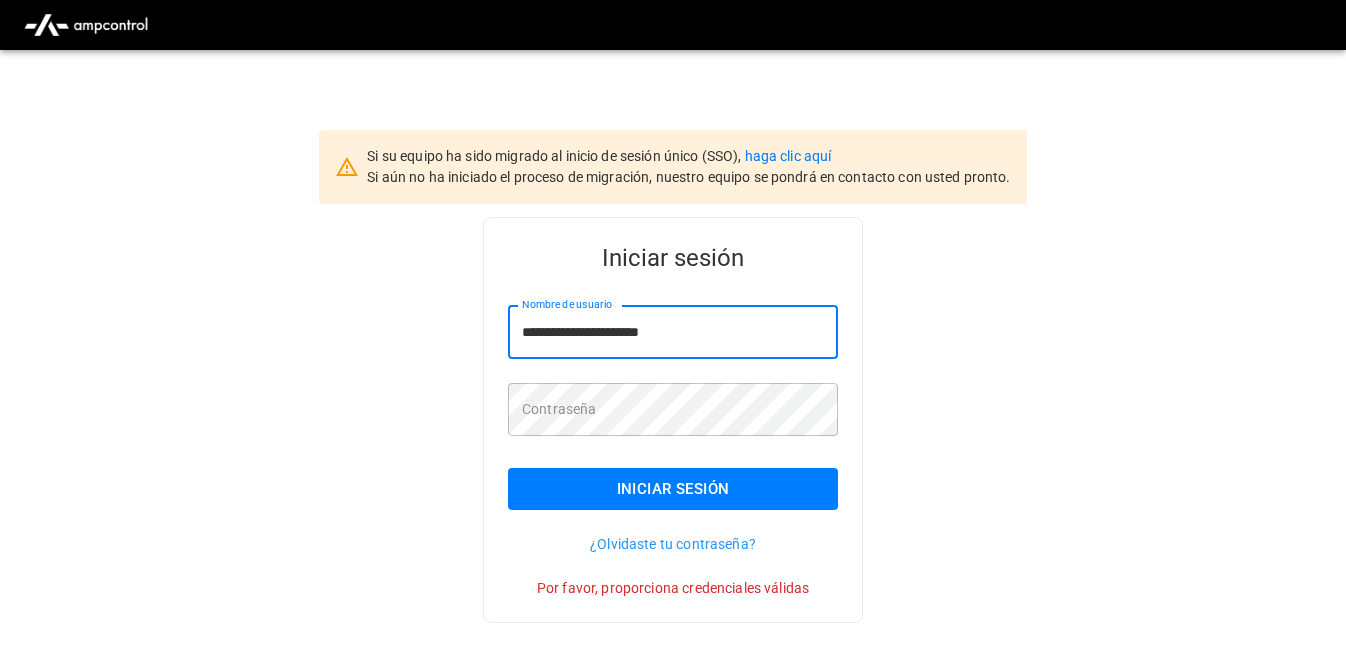 type on "**********" 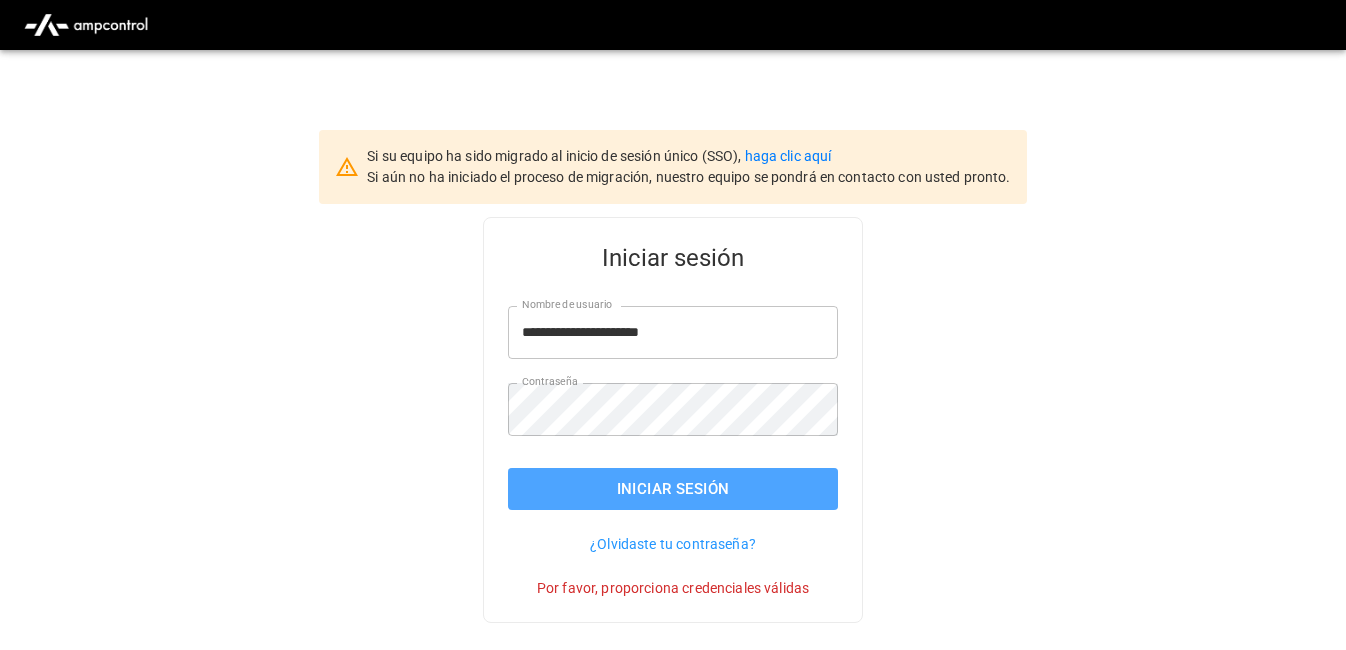 click on "Iniciar sesión" at bounding box center [673, 489] 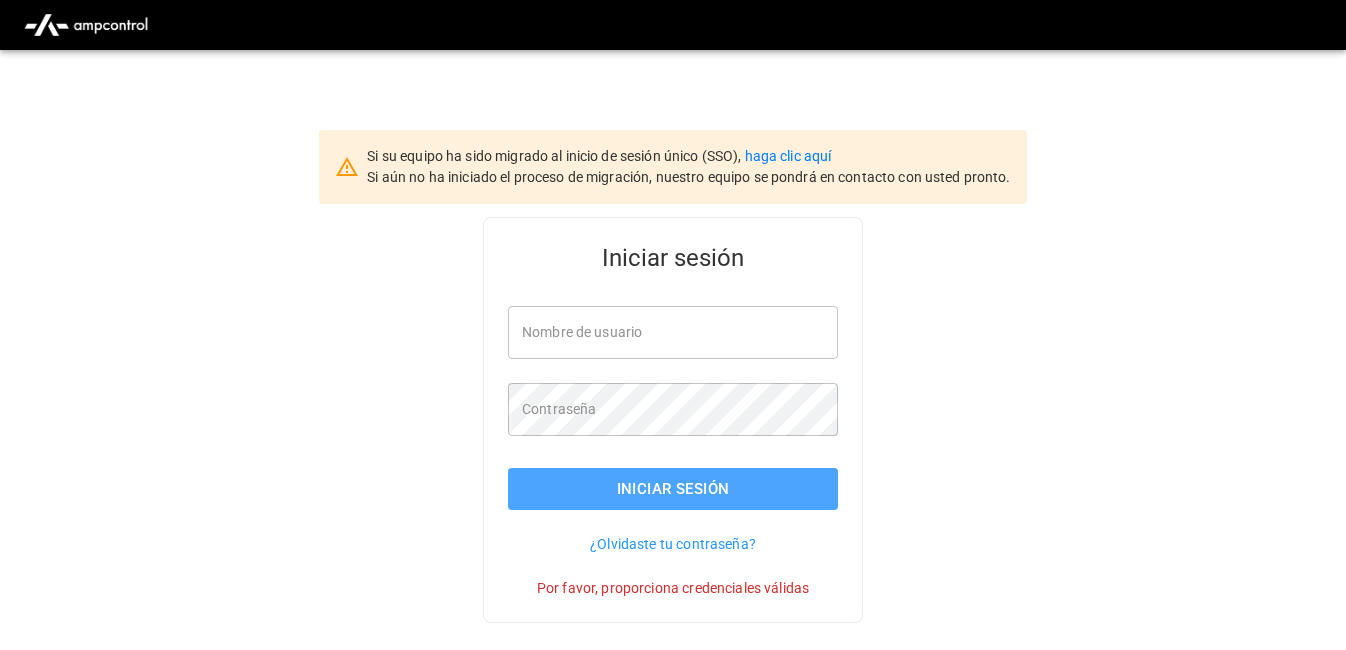 click on "Iniciar sesión" at bounding box center (673, 489) 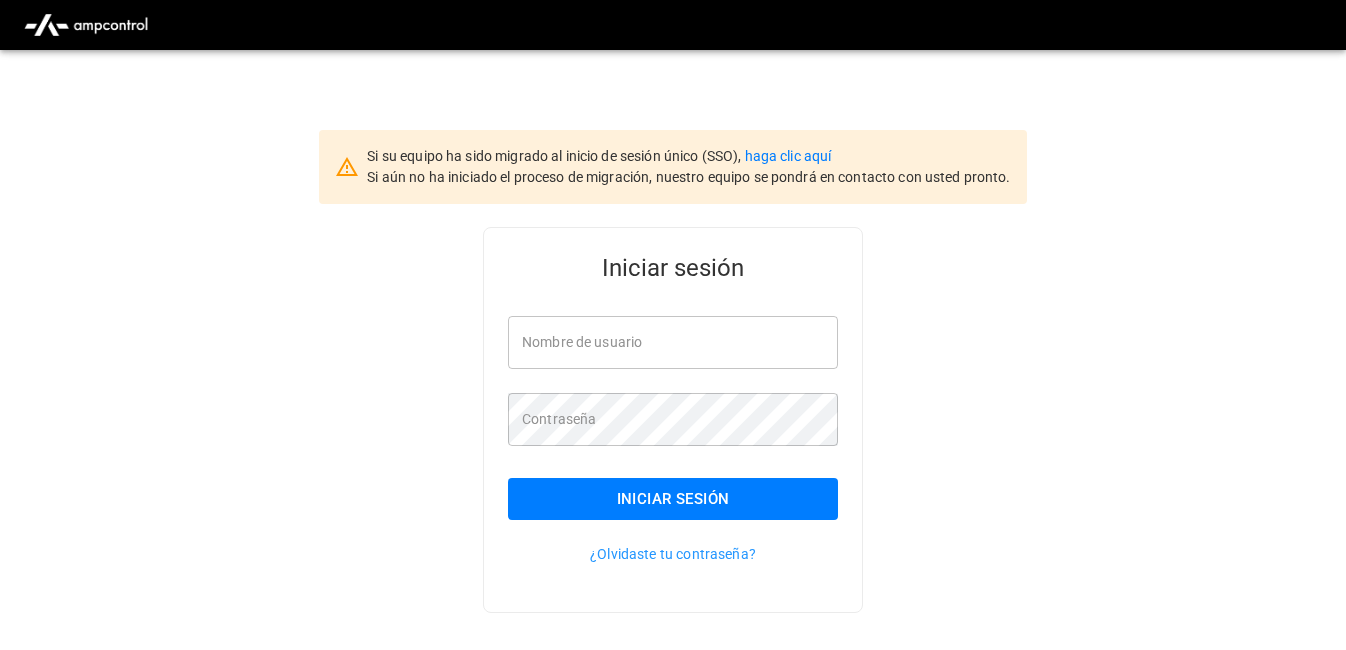click on "Nombre de usuario" at bounding box center (673, 342) 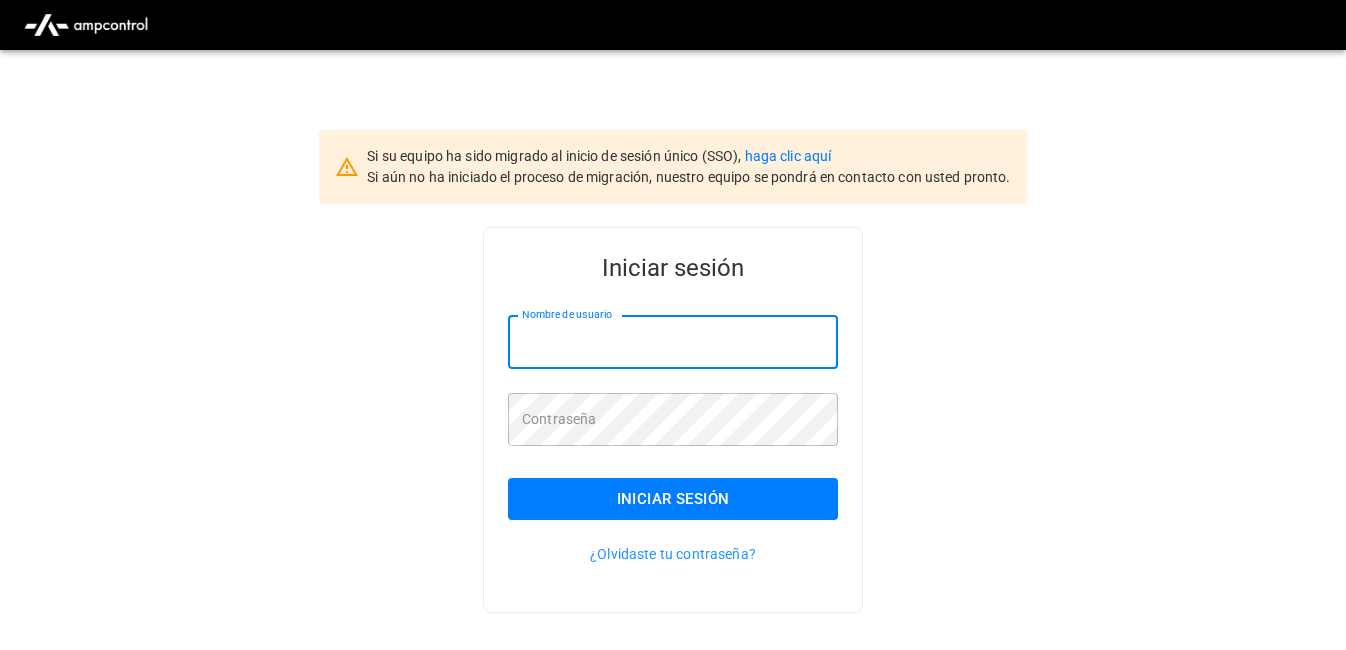 click on "Nombre de usuario" at bounding box center (673, 342) 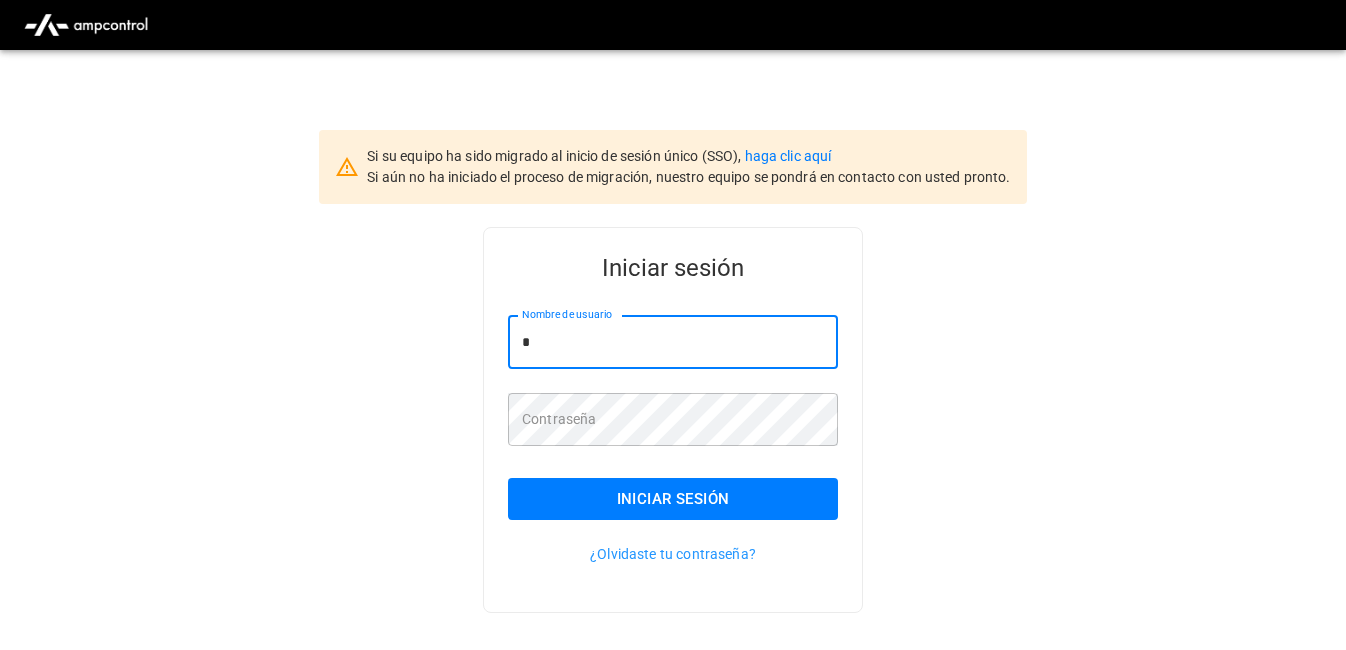 type on "*" 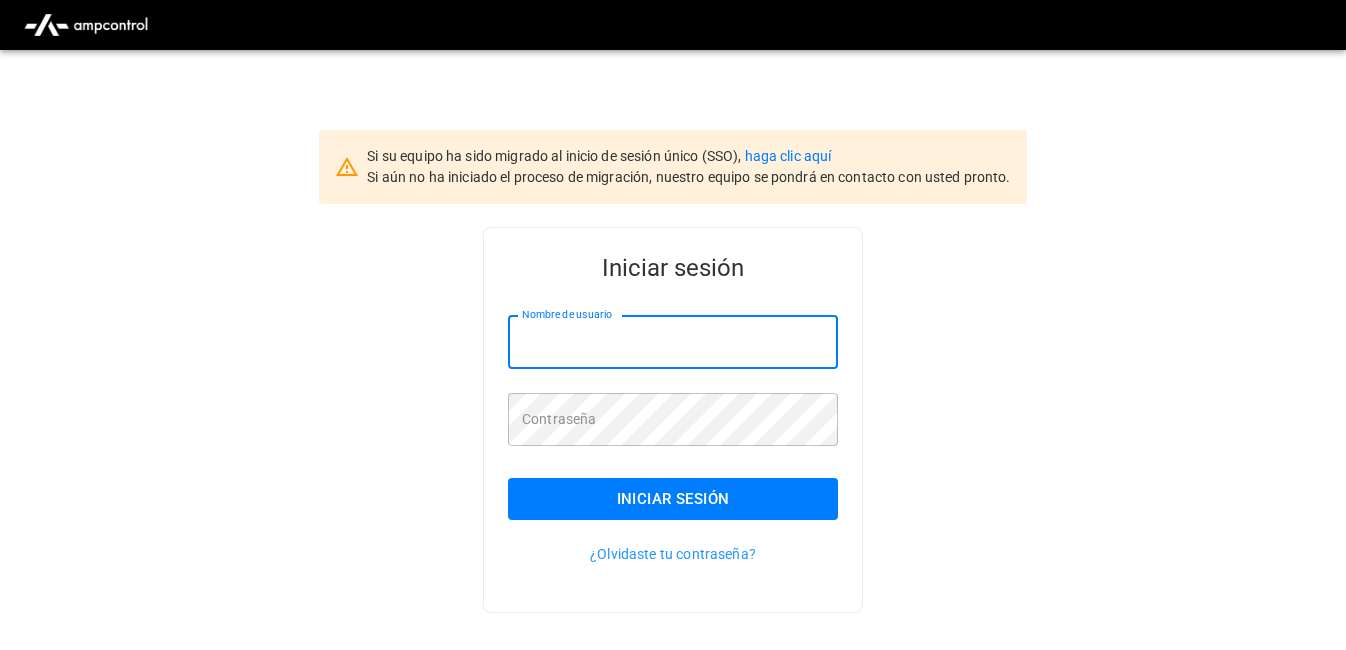 paste on "**********" 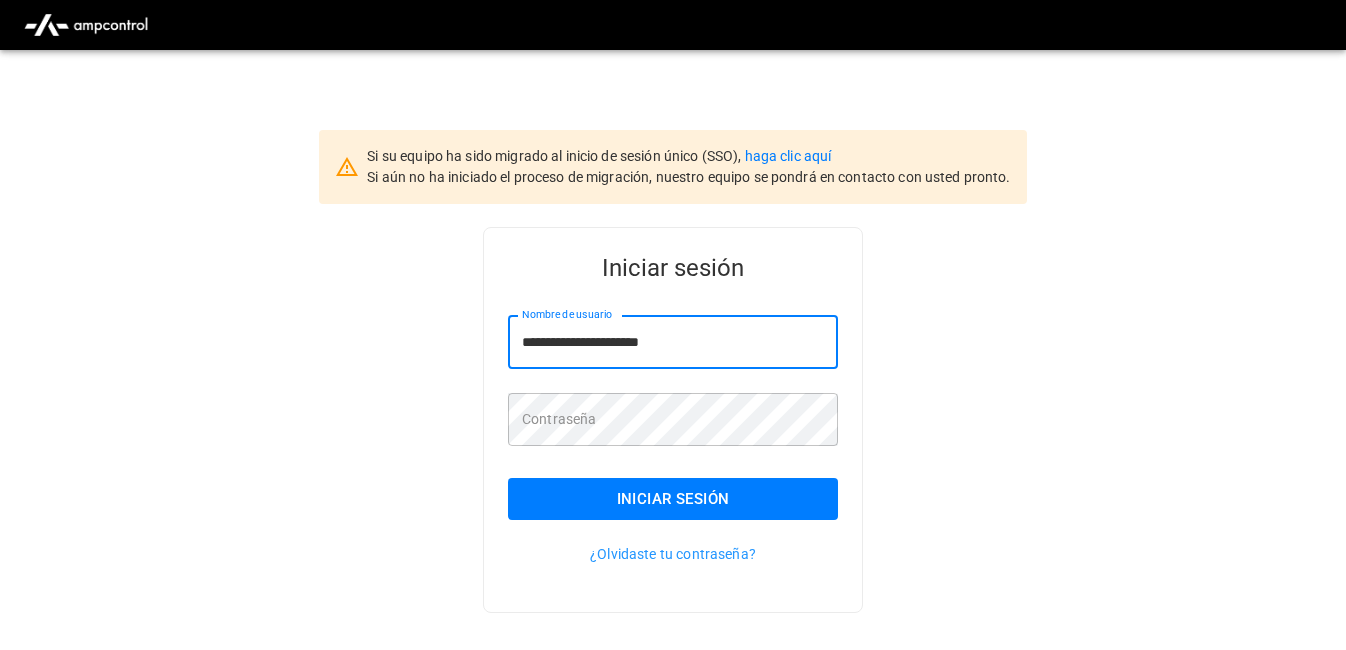 type on "**********" 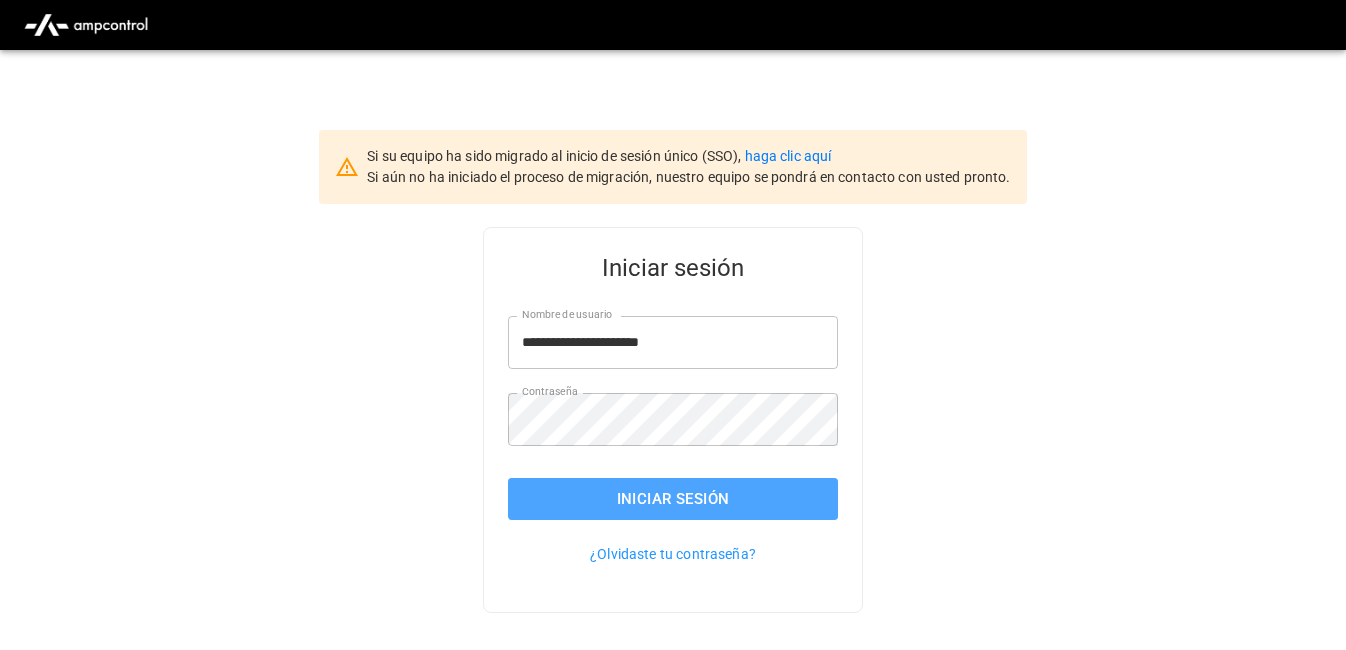 click on "Iniciar sesión" at bounding box center (673, 499) 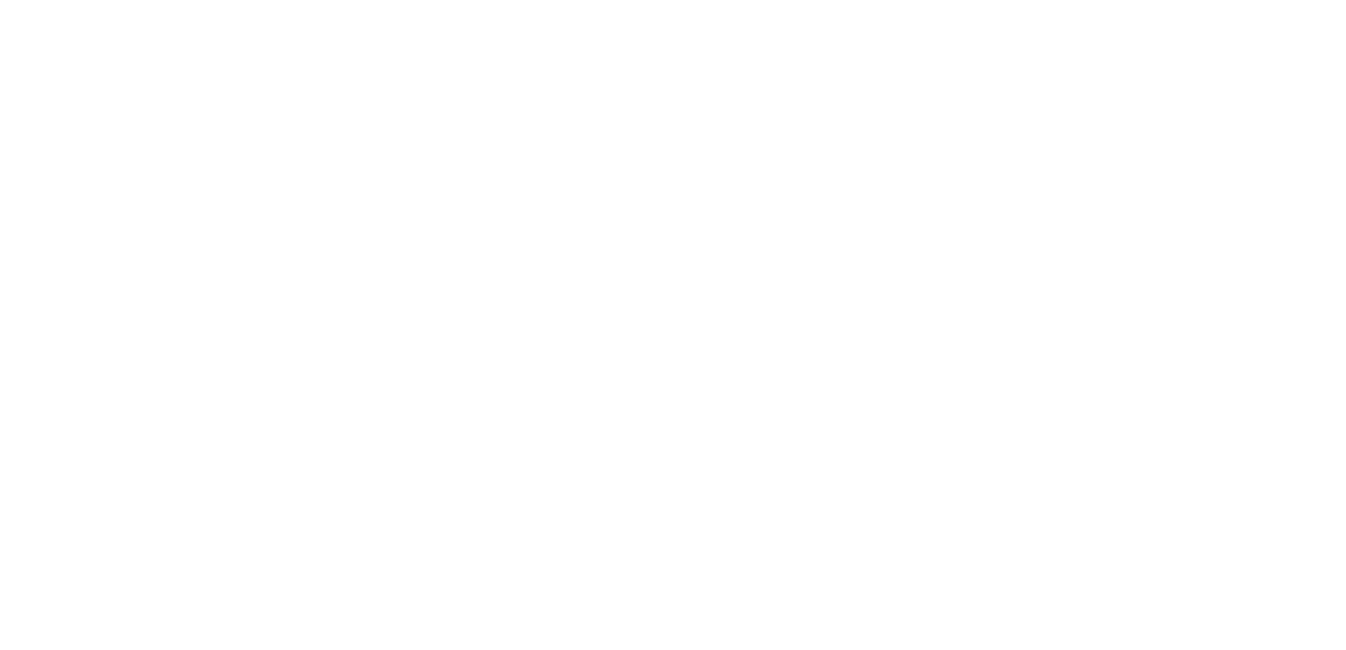 scroll, scrollTop: 0, scrollLeft: 0, axis: both 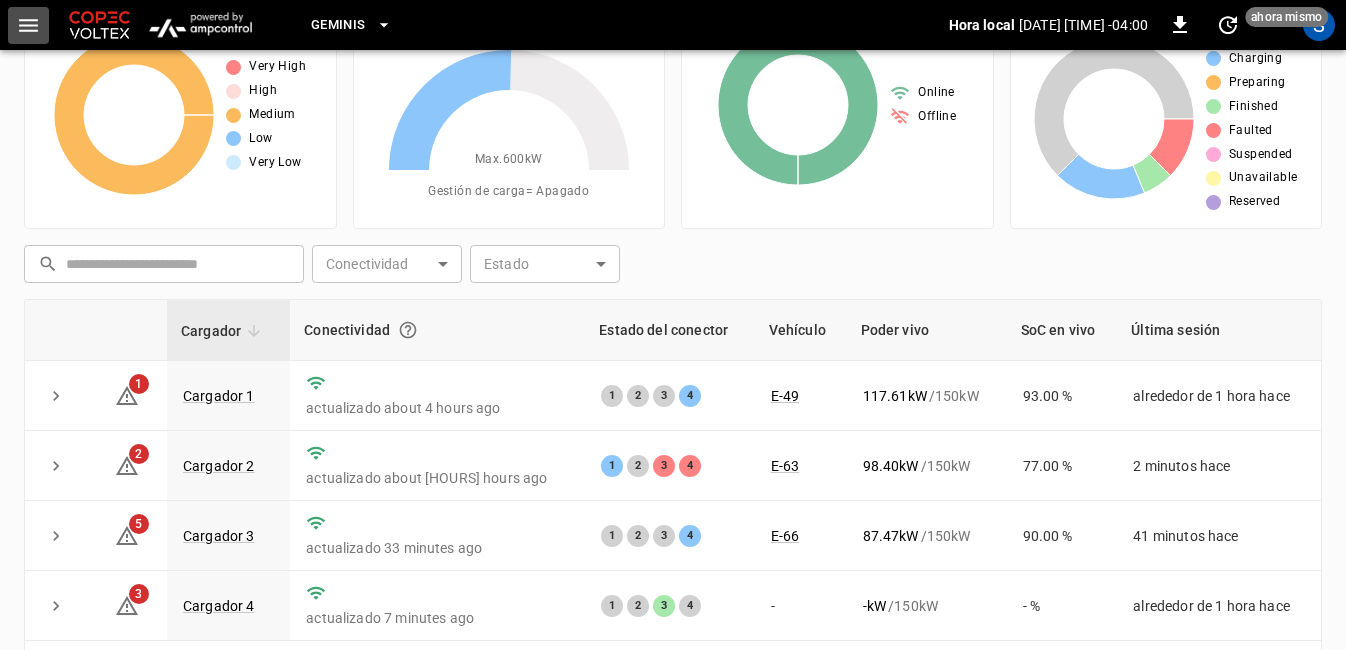 click 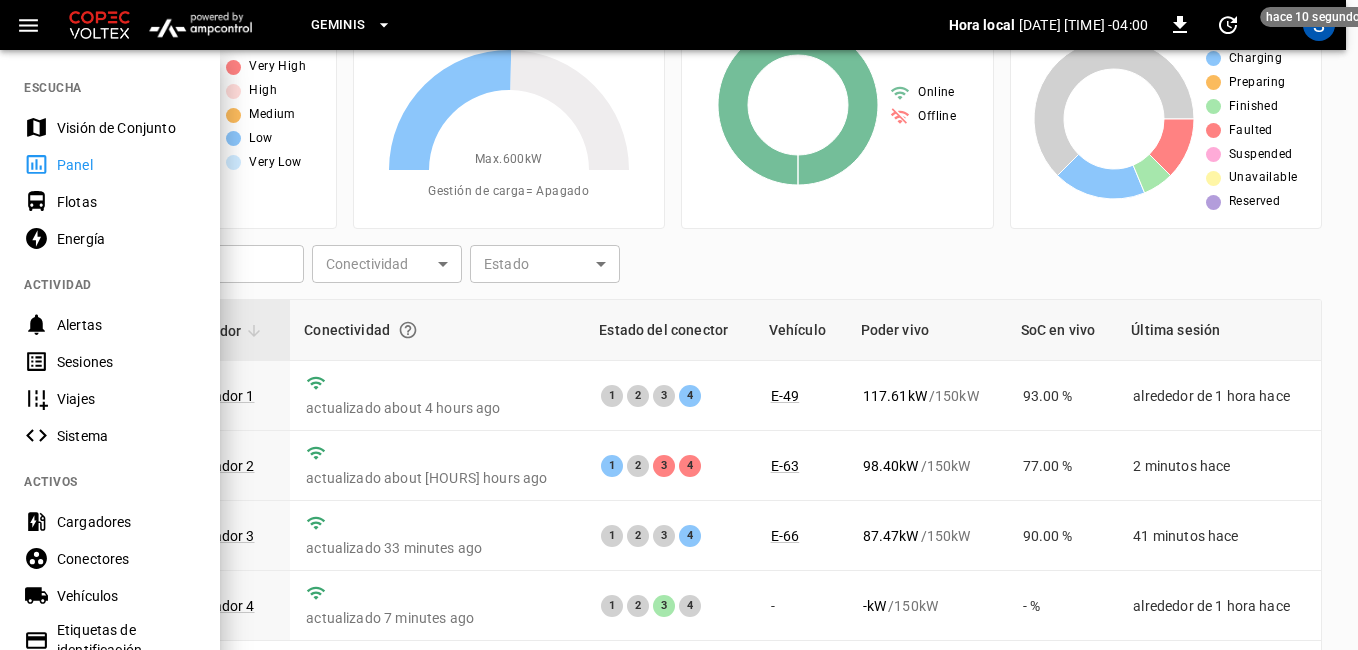 click on "Sesiones" at bounding box center (126, 362) 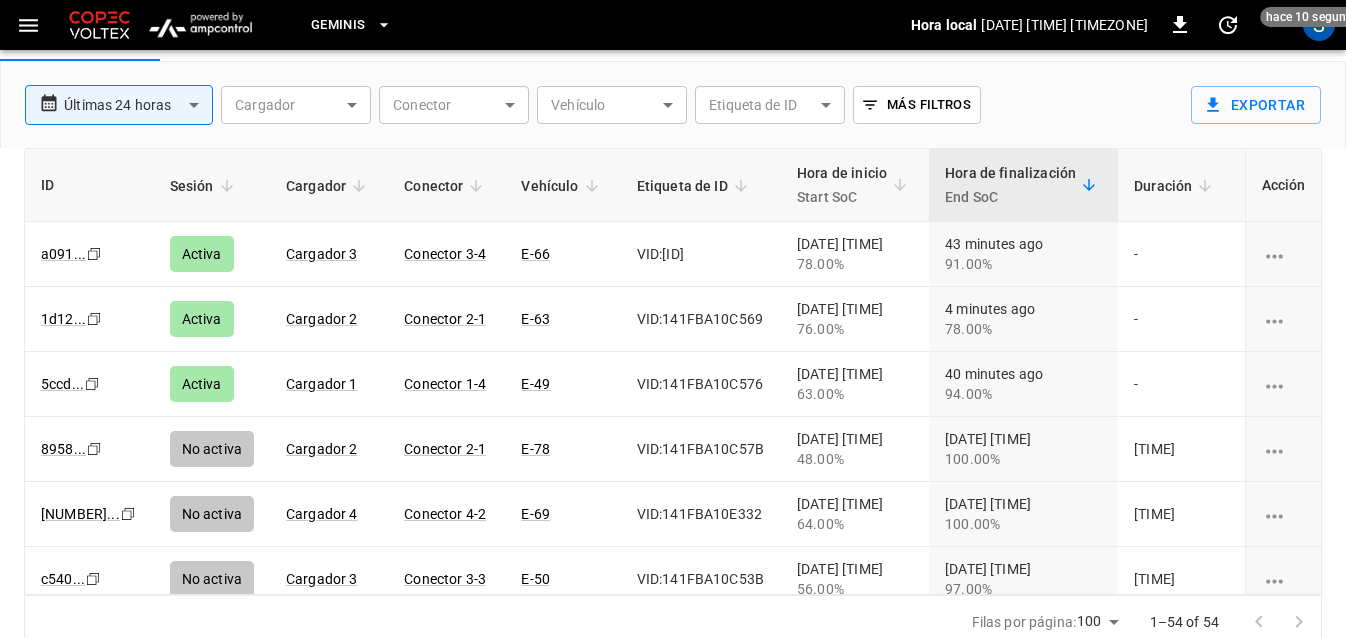 click 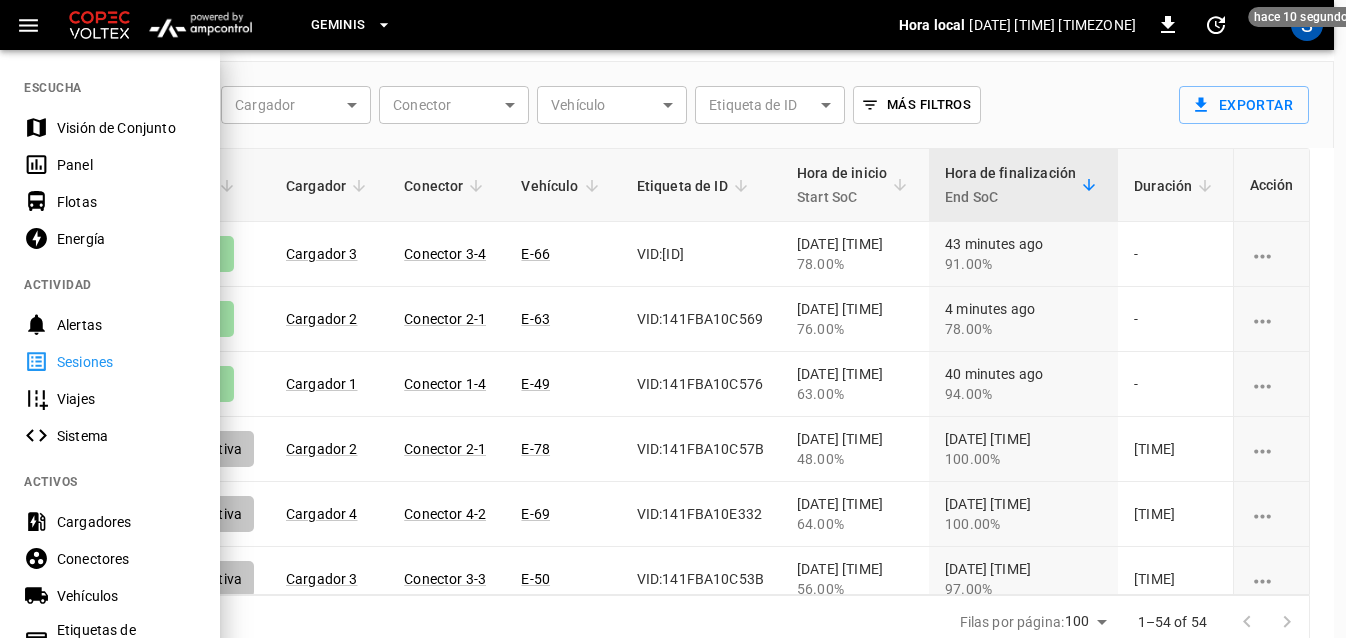 click on "ESCUCHA Visión de Conjunto Panel Flotas Energía ACTIVIDAD Alertas Sesiones Viajes Sistema ACTIVOS Cargadores Conectores Vehículos Etiquetas de identificación HERRAMIENTAS Informes CDRs Análisis Planificación de rutas Simulador de red AJUSTES Ajustes Apoyo Doc de API" at bounding box center (673, 319) 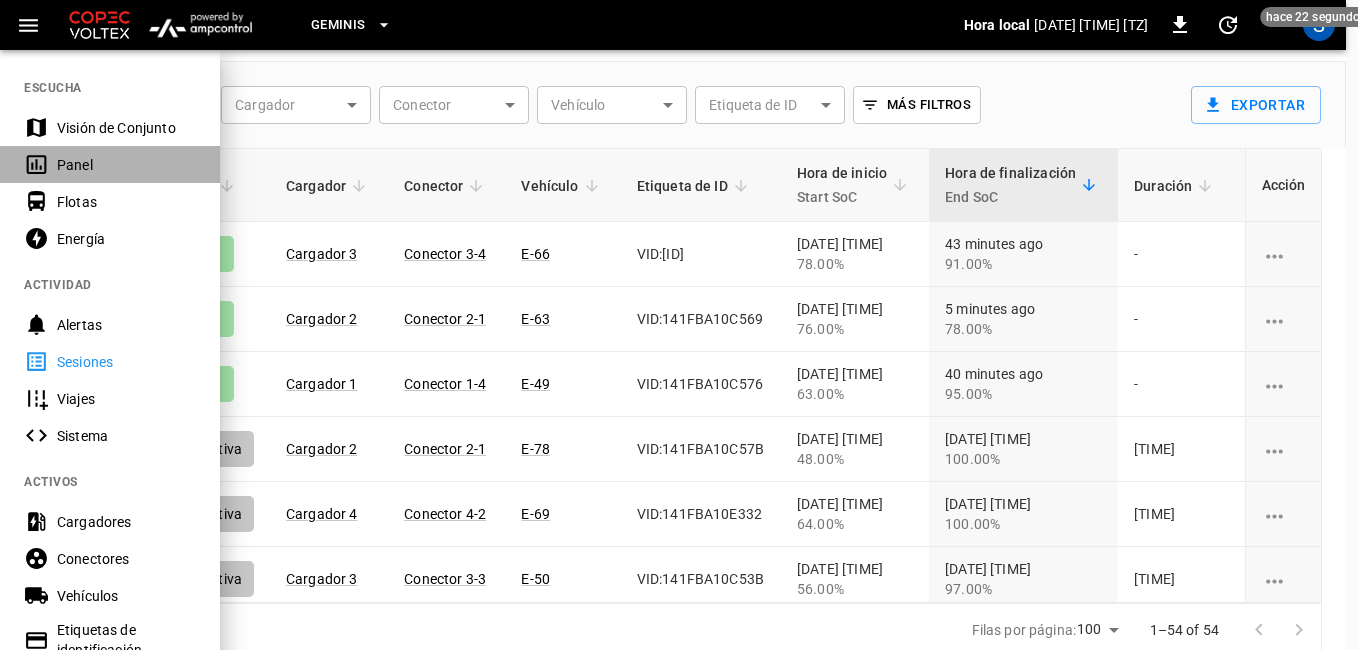 click on "Panel" at bounding box center (126, 165) 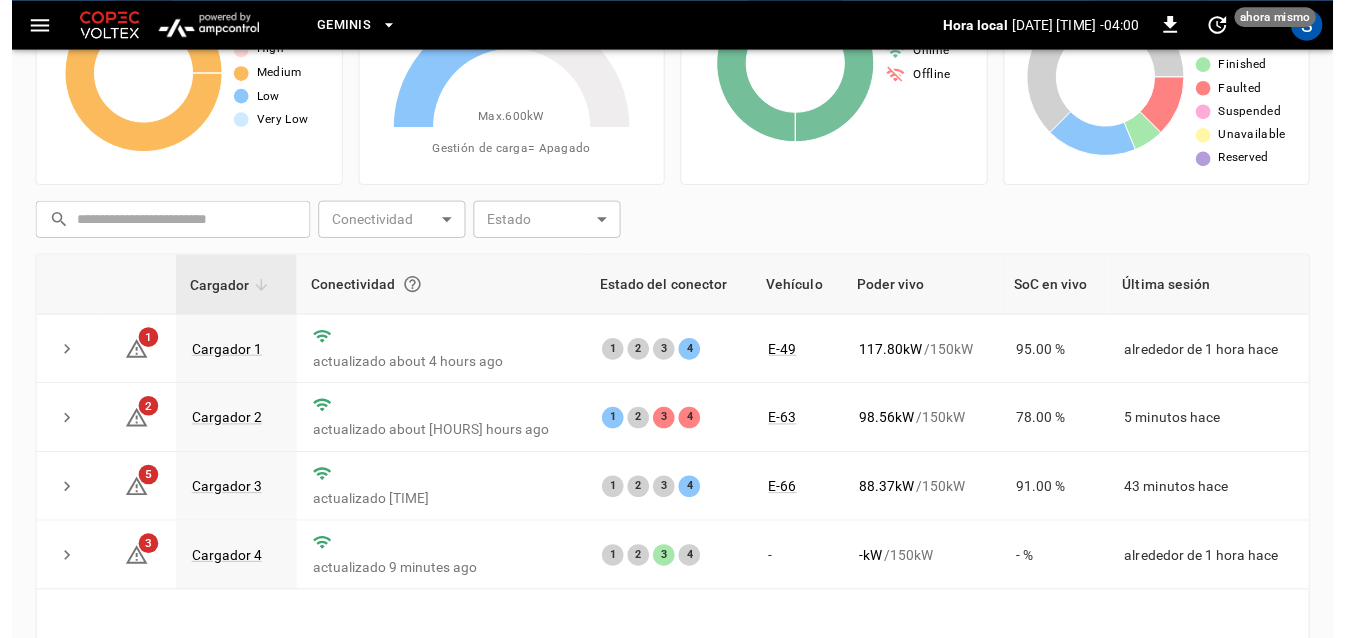 scroll, scrollTop: 93, scrollLeft: 0, axis: vertical 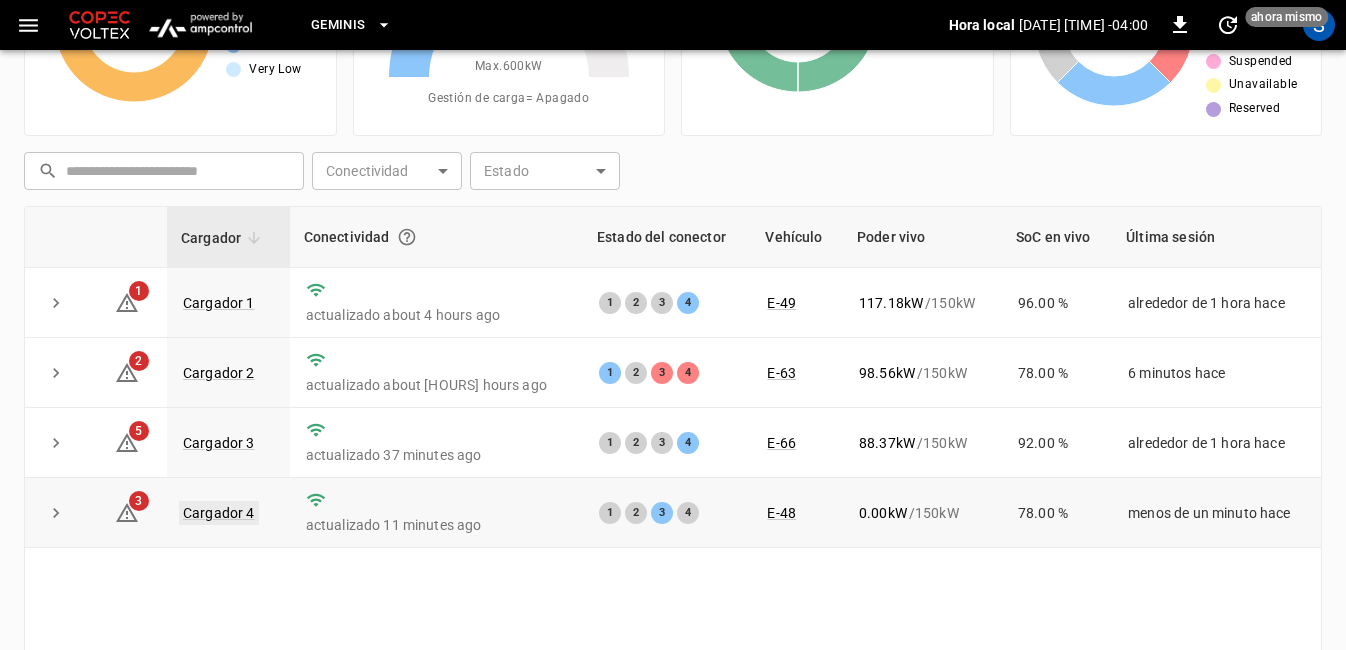 click on "Cargador 4" at bounding box center [219, 513] 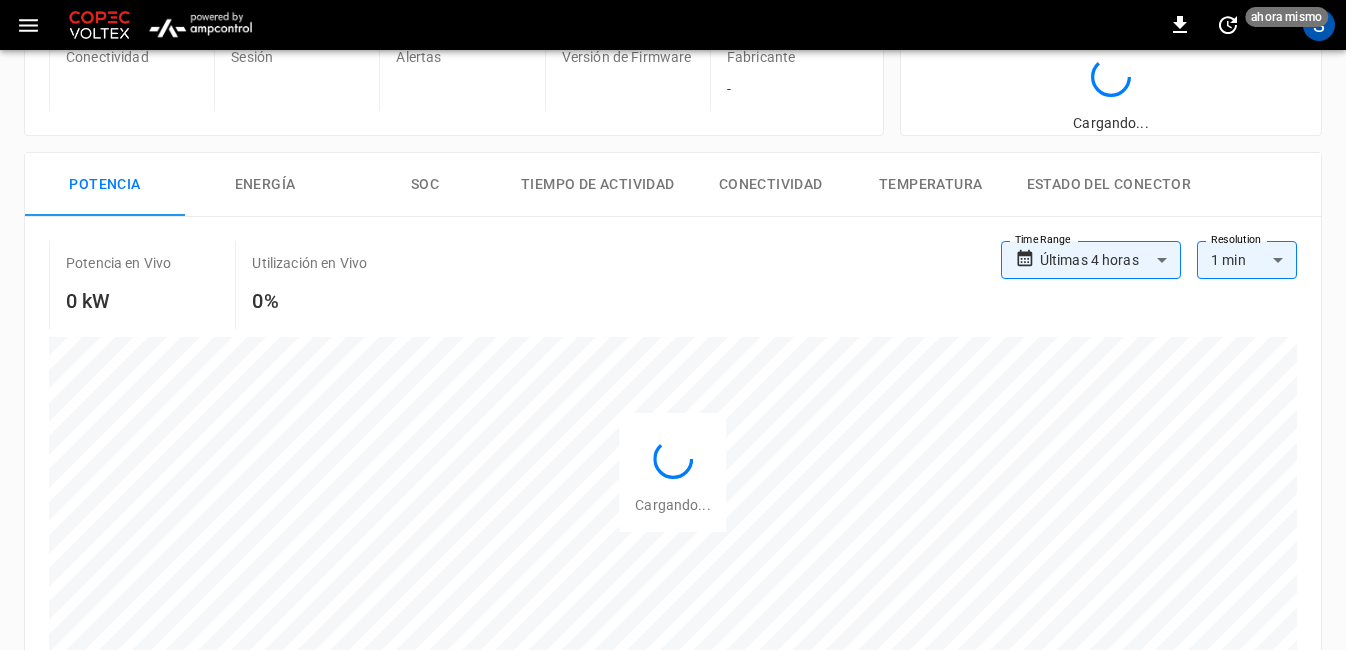 scroll, scrollTop: 0, scrollLeft: 0, axis: both 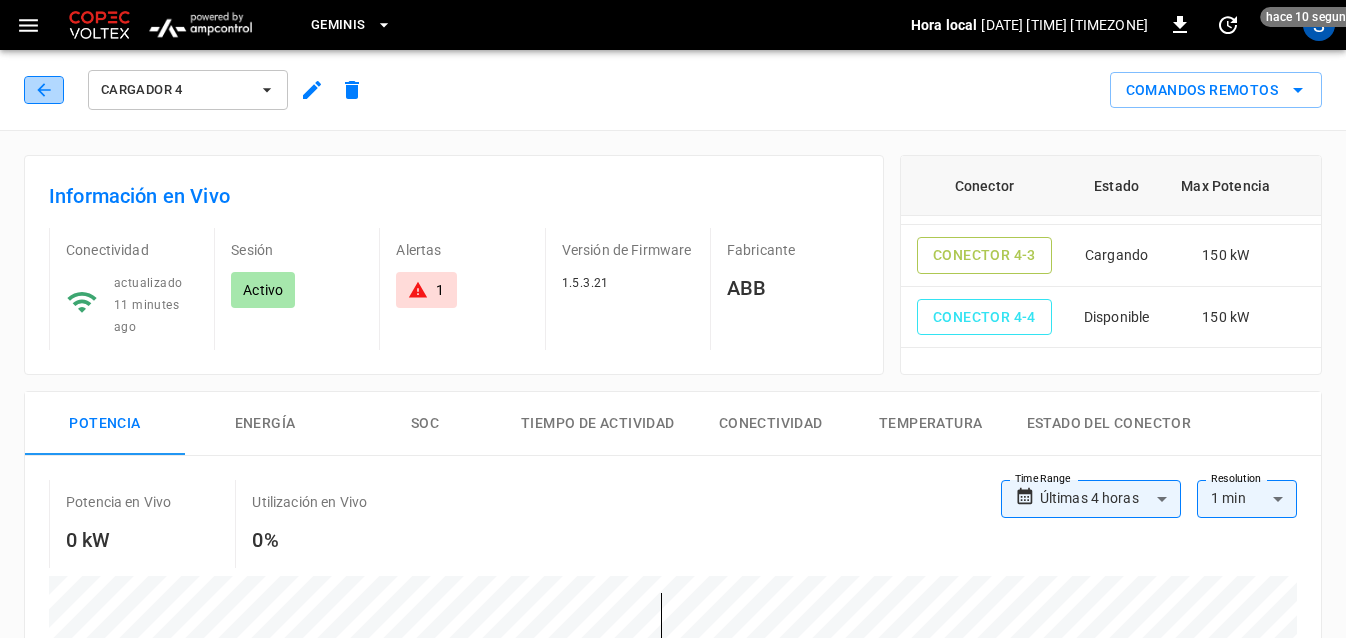 click 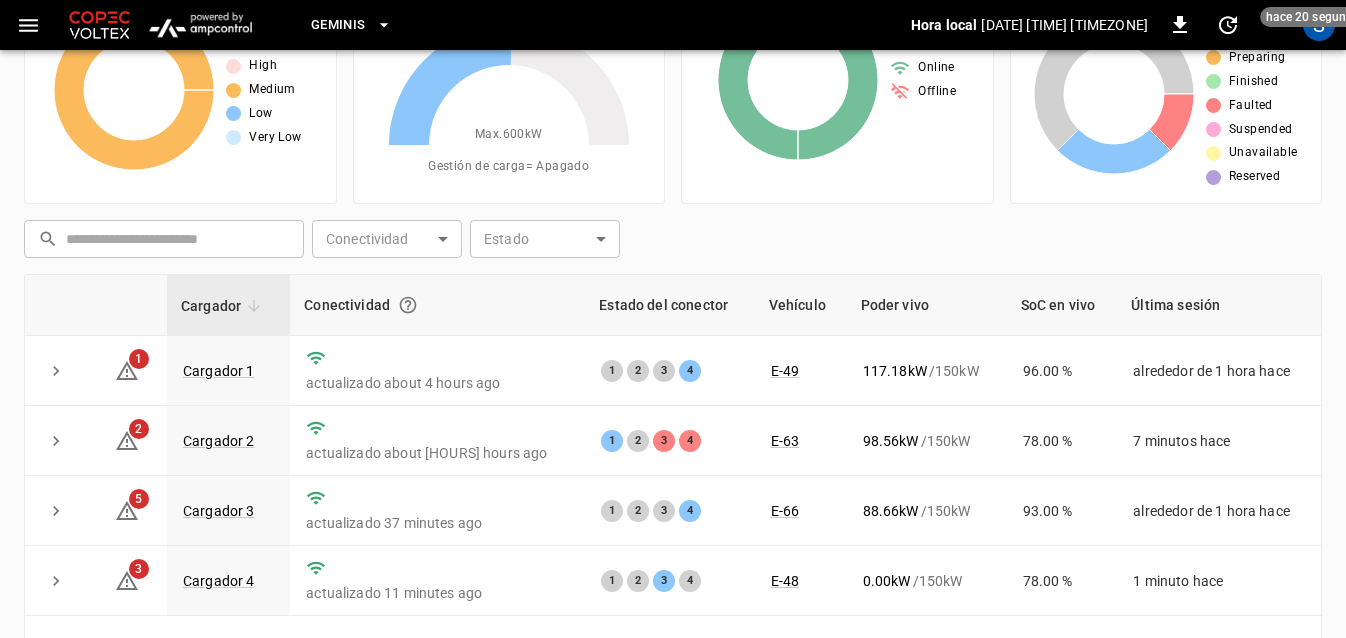 scroll, scrollTop: 0, scrollLeft: 0, axis: both 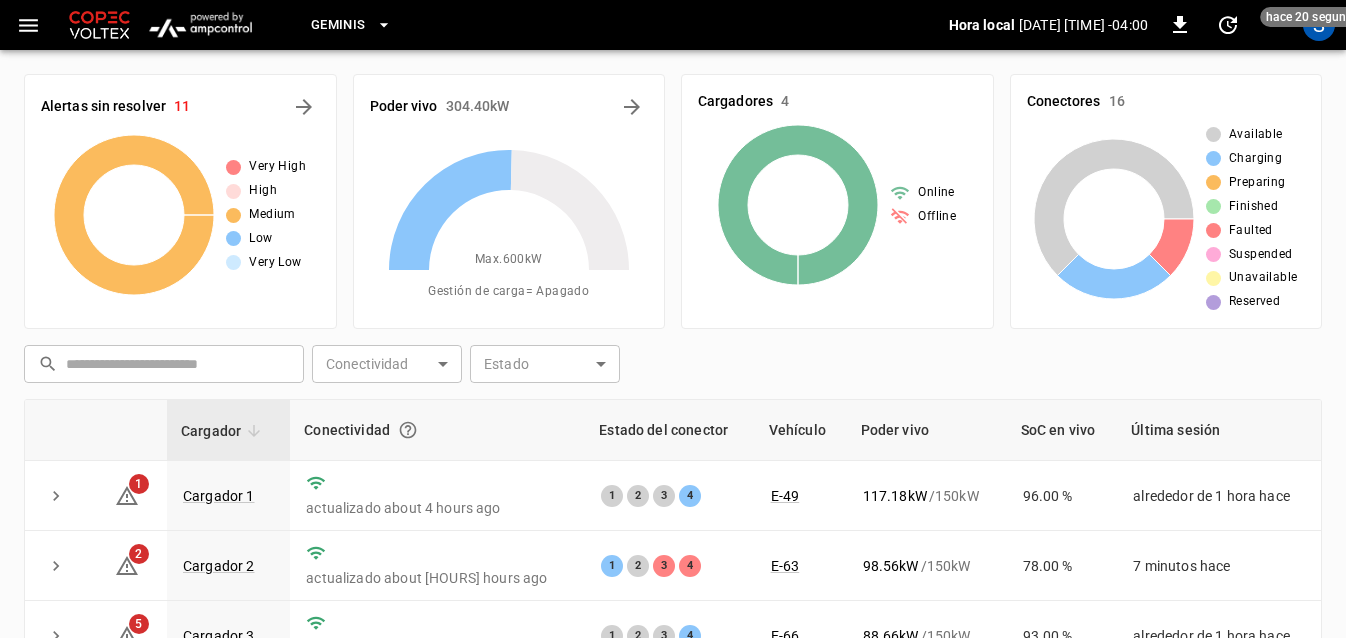 click at bounding box center [178, 364] 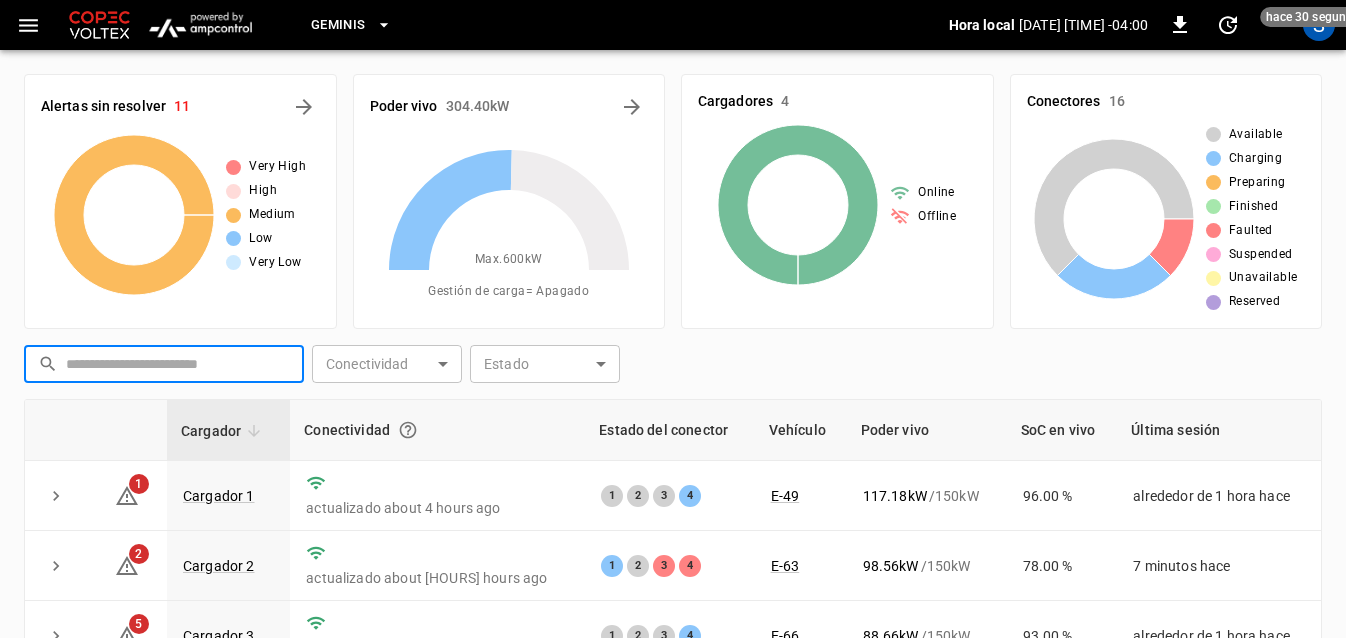 click 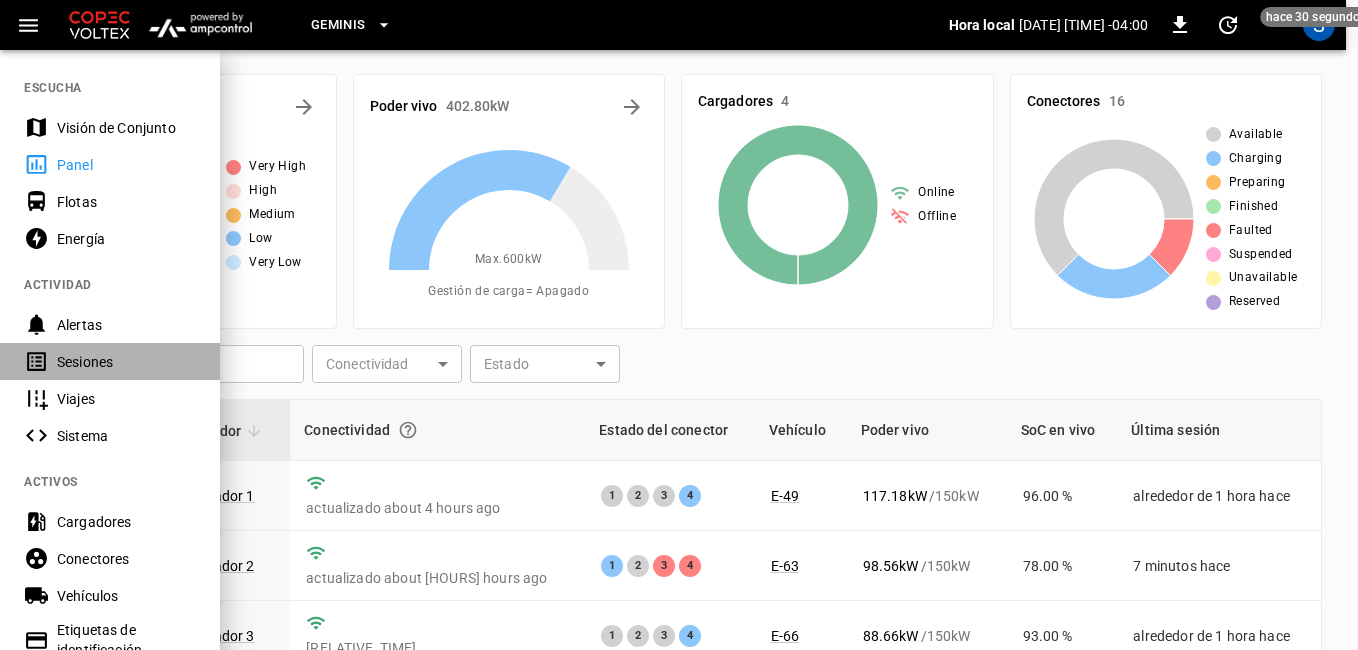 click on "Sesiones" at bounding box center [126, 362] 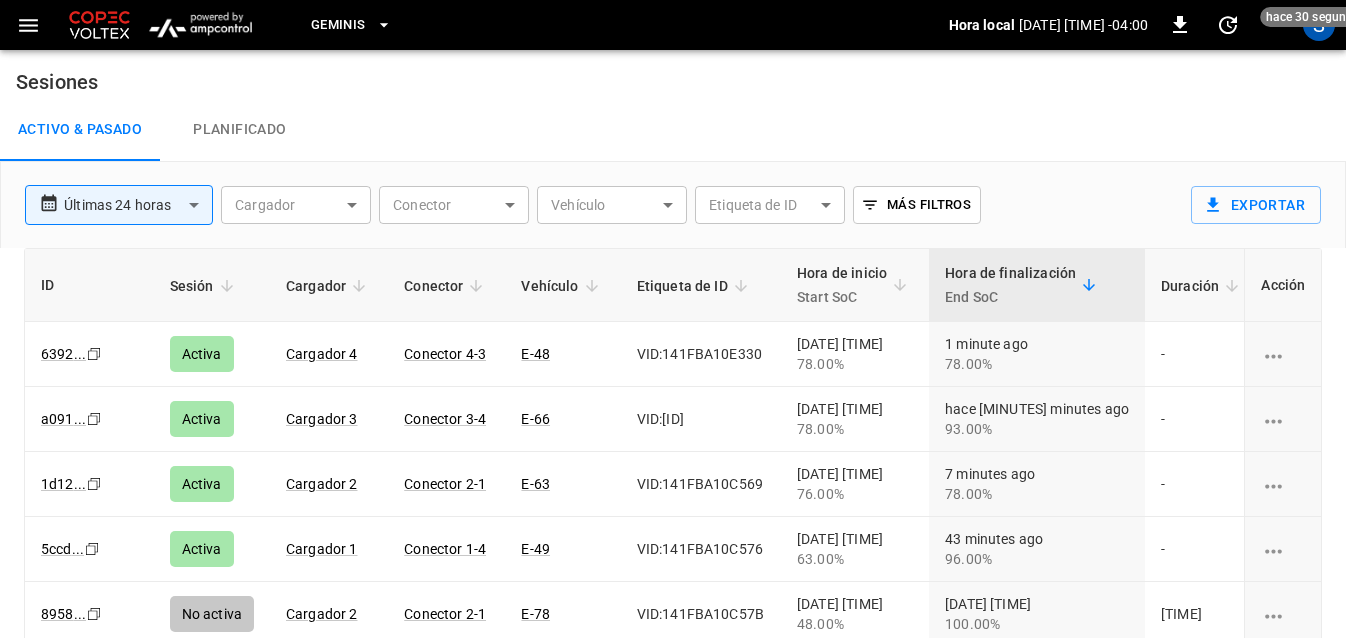 scroll, scrollTop: 119, scrollLeft: 0, axis: vertical 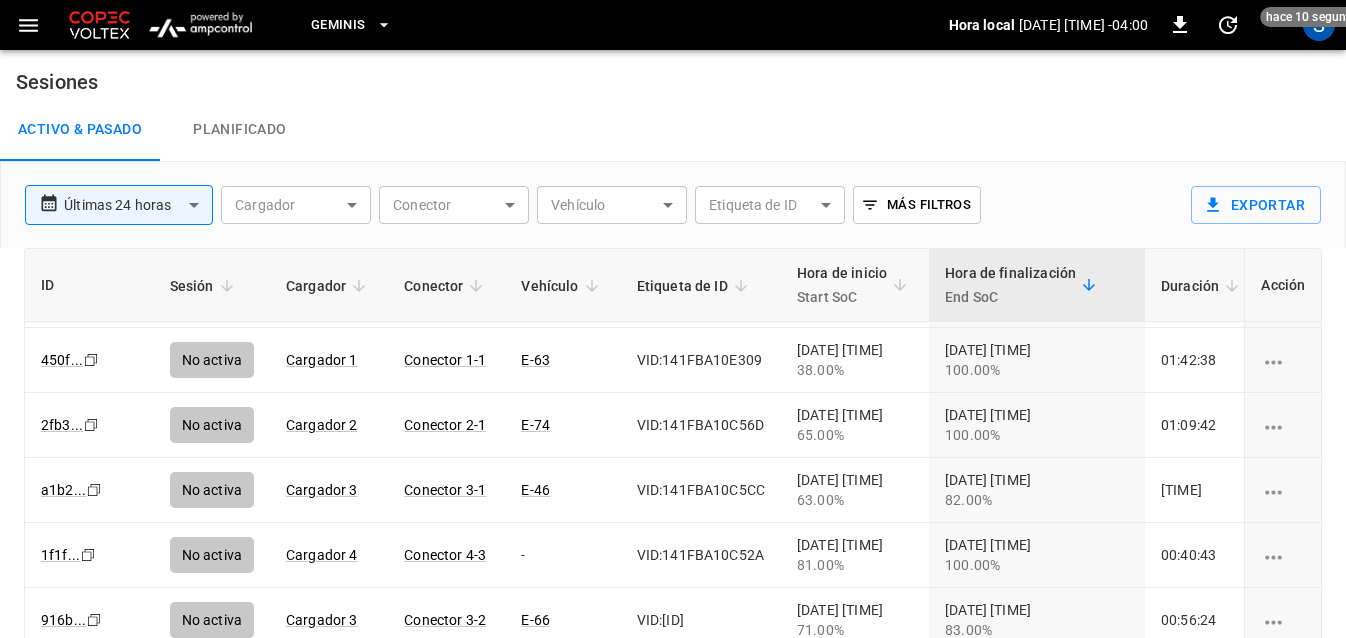 click 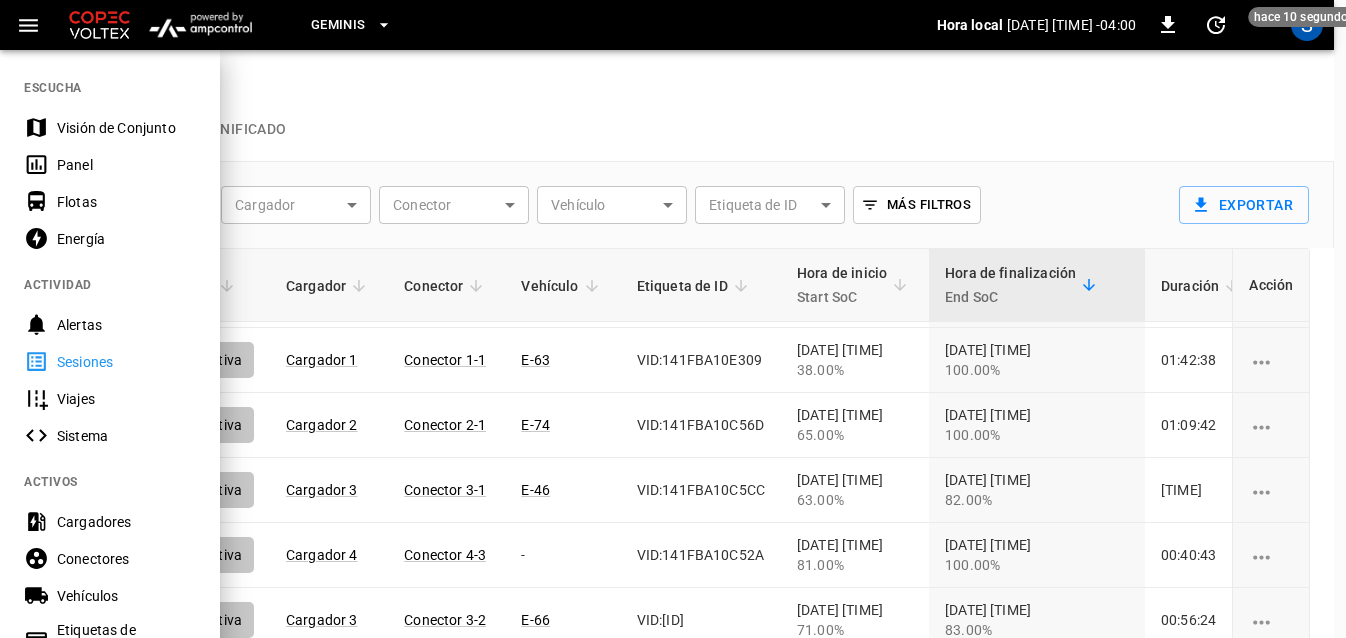 click on "ESCUCHA Visión de Conjunto Panel Flotas Energía ACTIVIDAD Alertas Sesiones Viajes Sistema ACTIVOS Cargadores Conectores Vehículos Etiquetas de identificación HERRAMIENTAS Informes CDRs Análisis Planificación de rutas Simulador de red AJUSTES Ajustes Apoyo Doc de API" at bounding box center [673, 319] 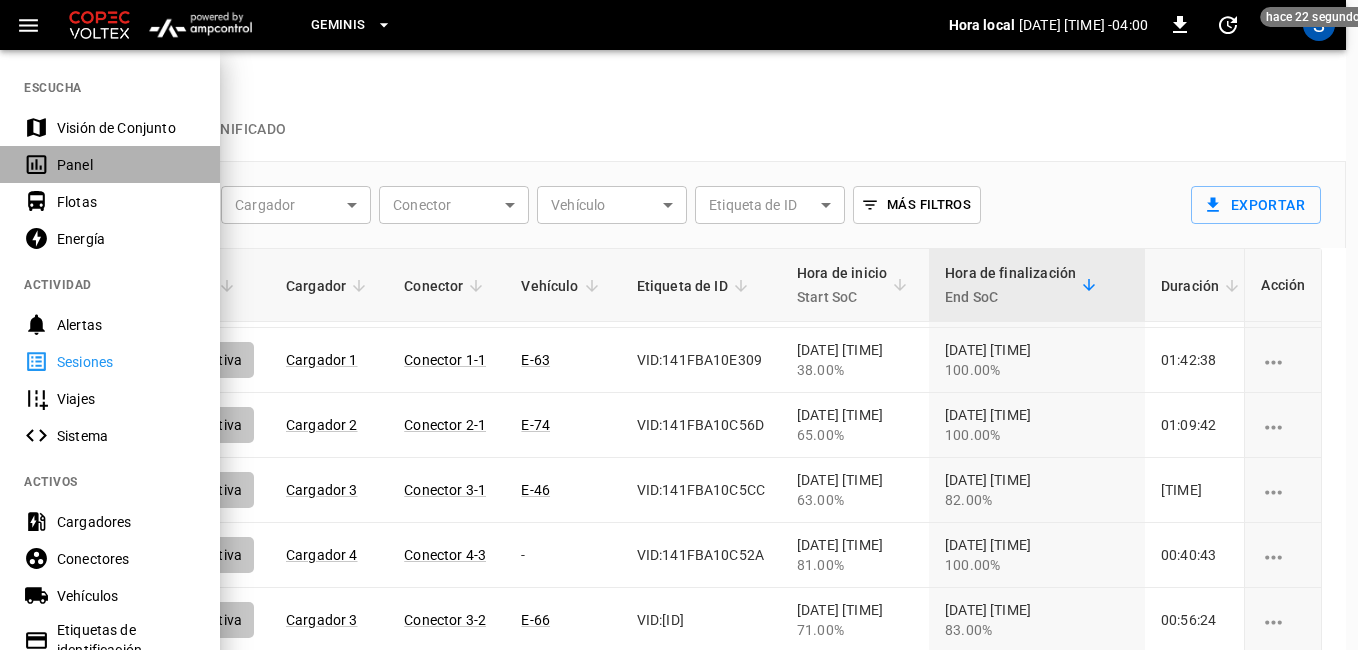 click on "Panel" at bounding box center [126, 165] 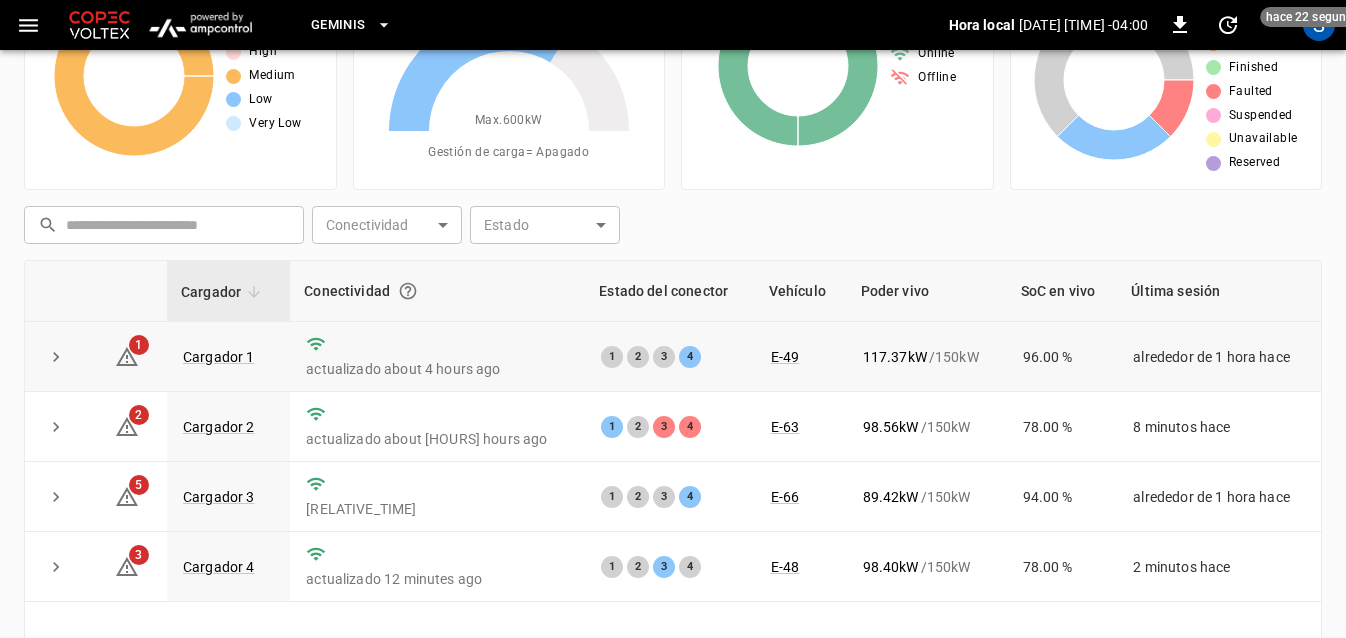 scroll, scrollTop: 200, scrollLeft: 0, axis: vertical 